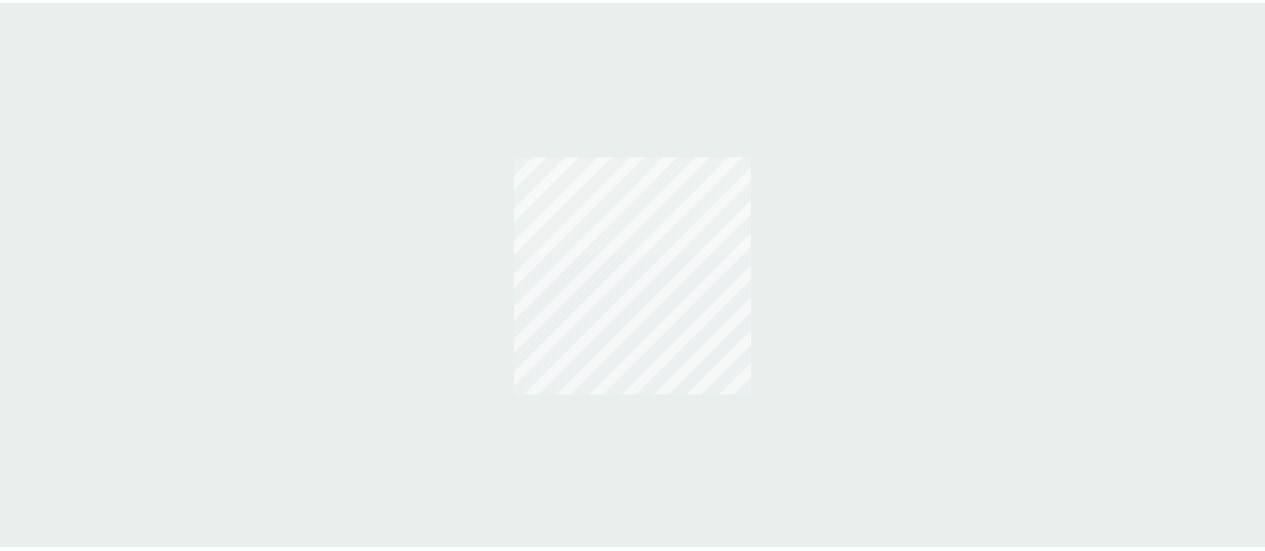 scroll, scrollTop: 0, scrollLeft: 0, axis: both 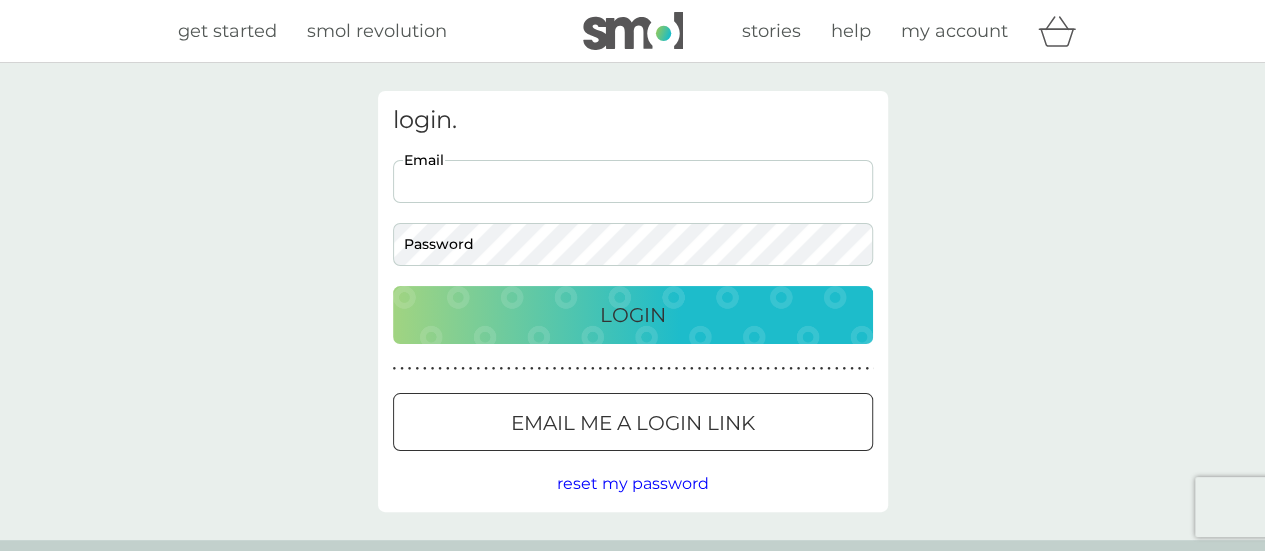 click on "Email" at bounding box center [633, 181] 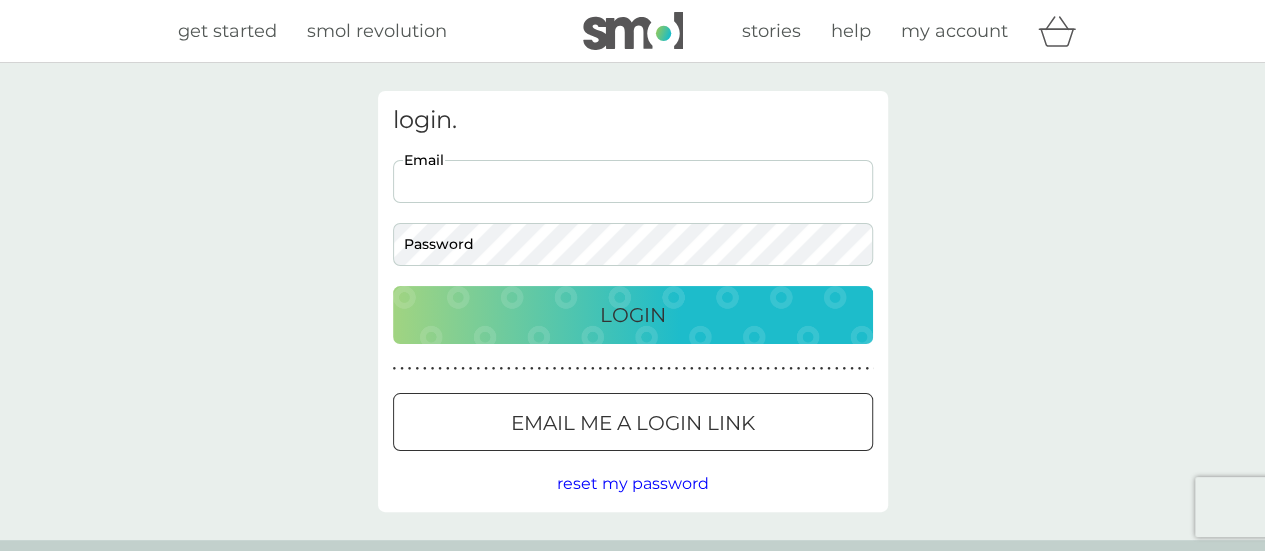 type on "amanda.irbe@gmail.com" 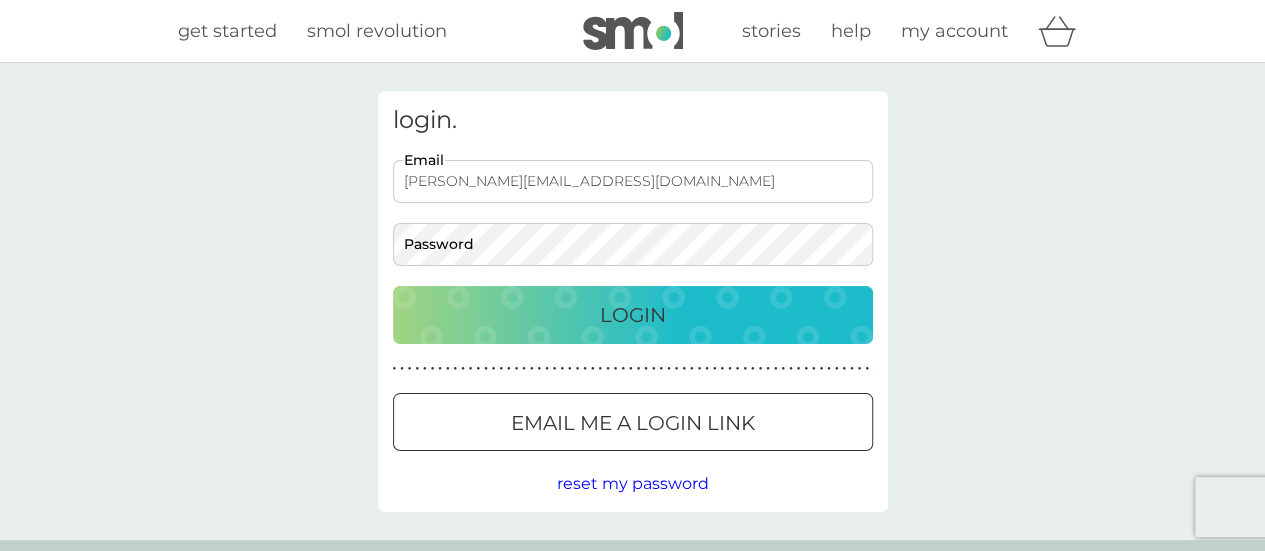 click on "Email me a login link" at bounding box center [633, 423] 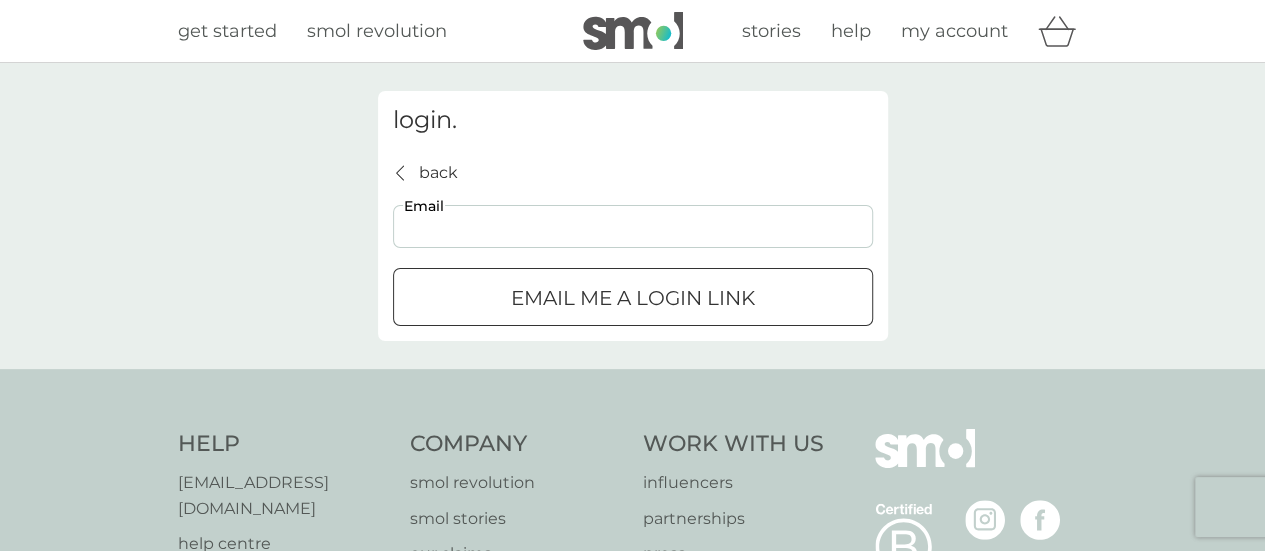 click on "Email" at bounding box center [633, 226] 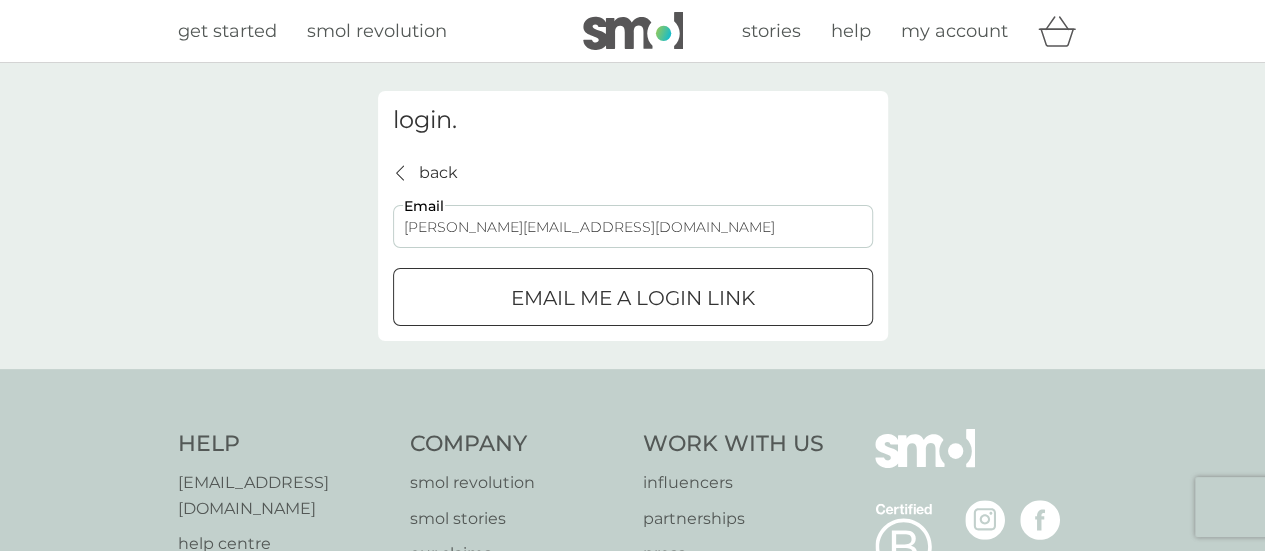 click on "Email me a login link" at bounding box center [633, 298] 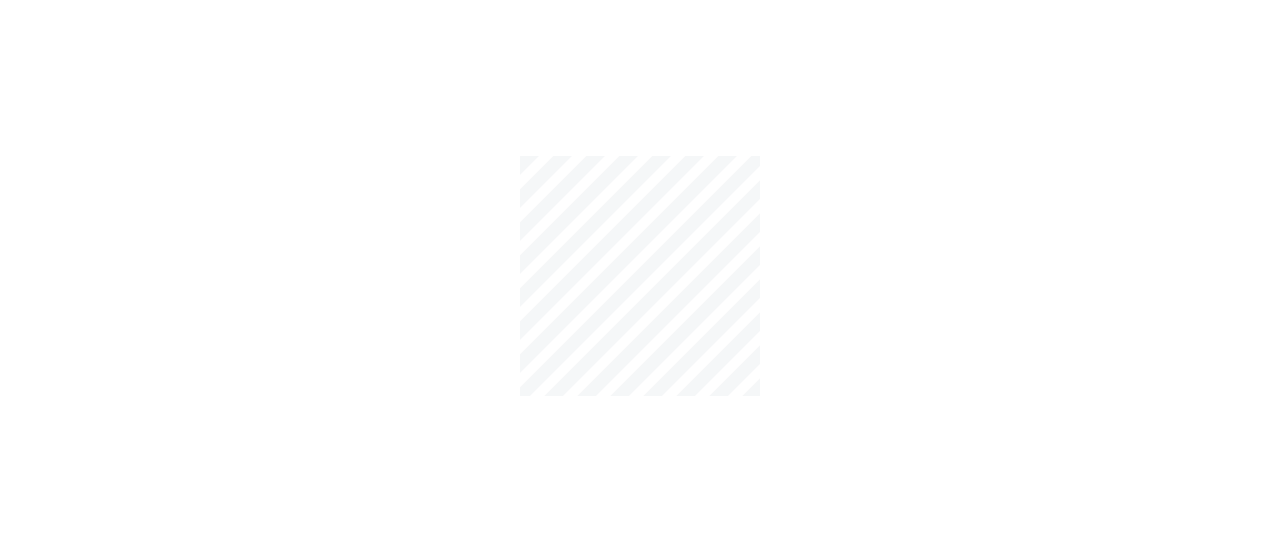scroll, scrollTop: 0, scrollLeft: 0, axis: both 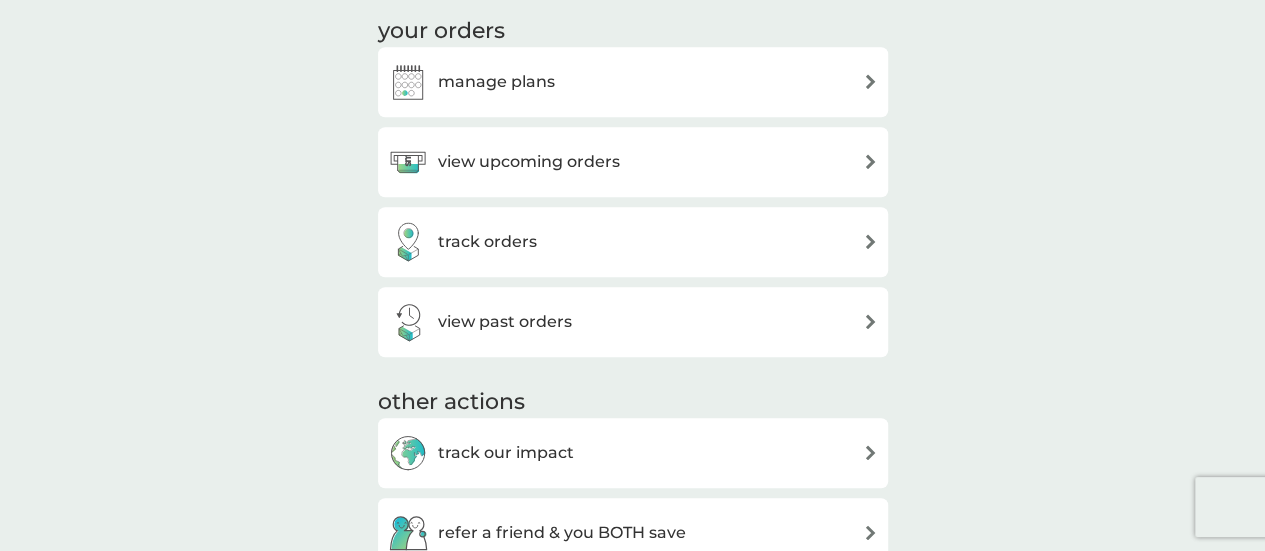 click on "manage plans" at bounding box center [633, 82] 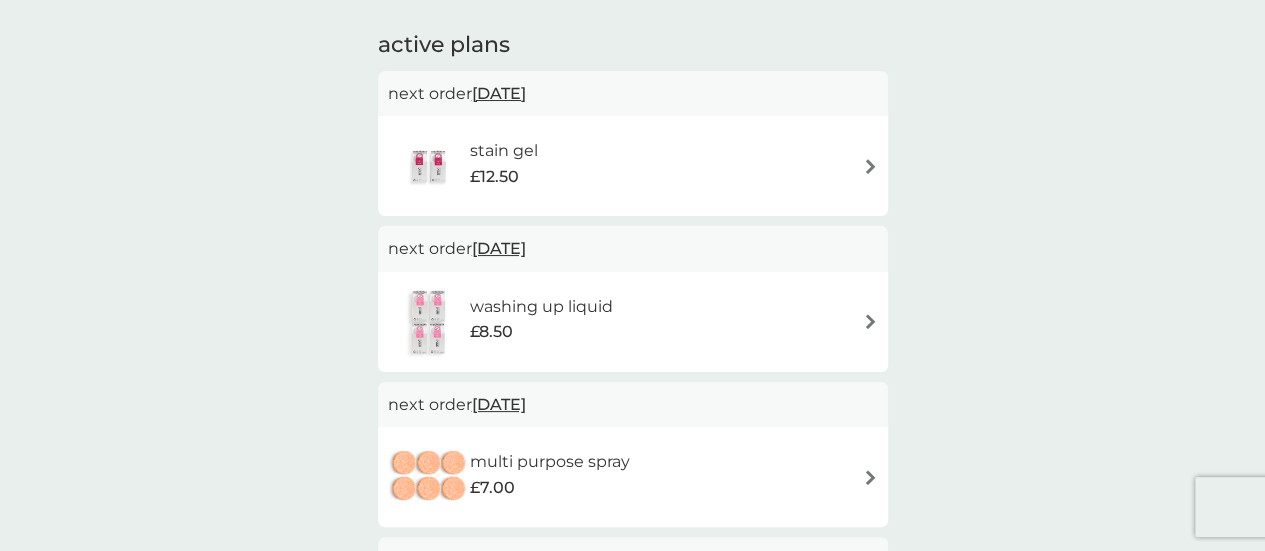 scroll, scrollTop: 160, scrollLeft: 0, axis: vertical 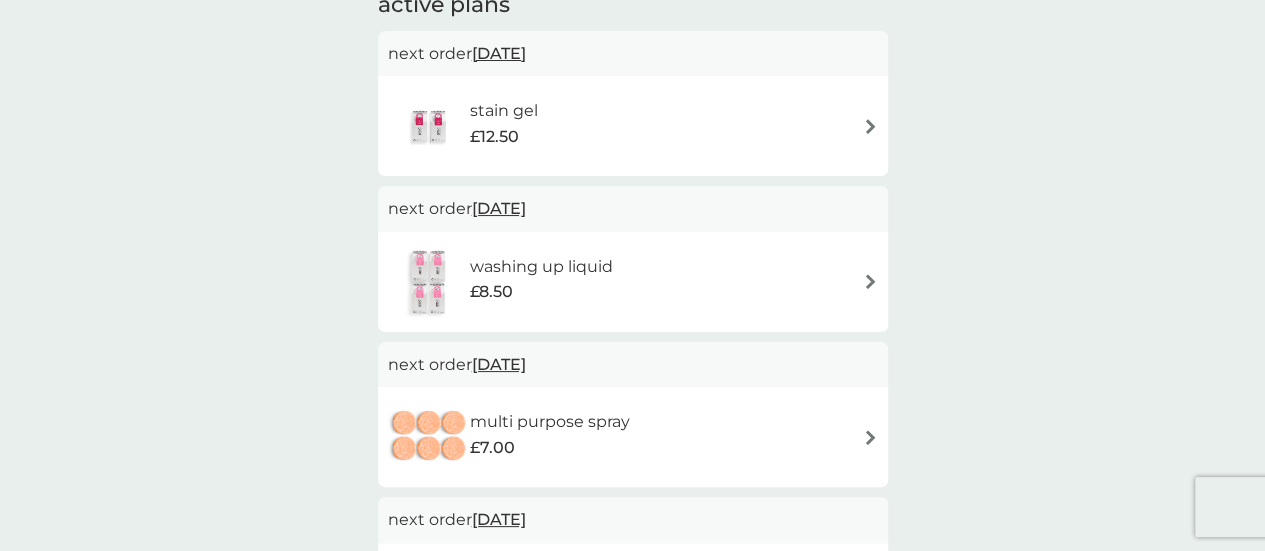 click on "[DATE]" at bounding box center (499, 53) 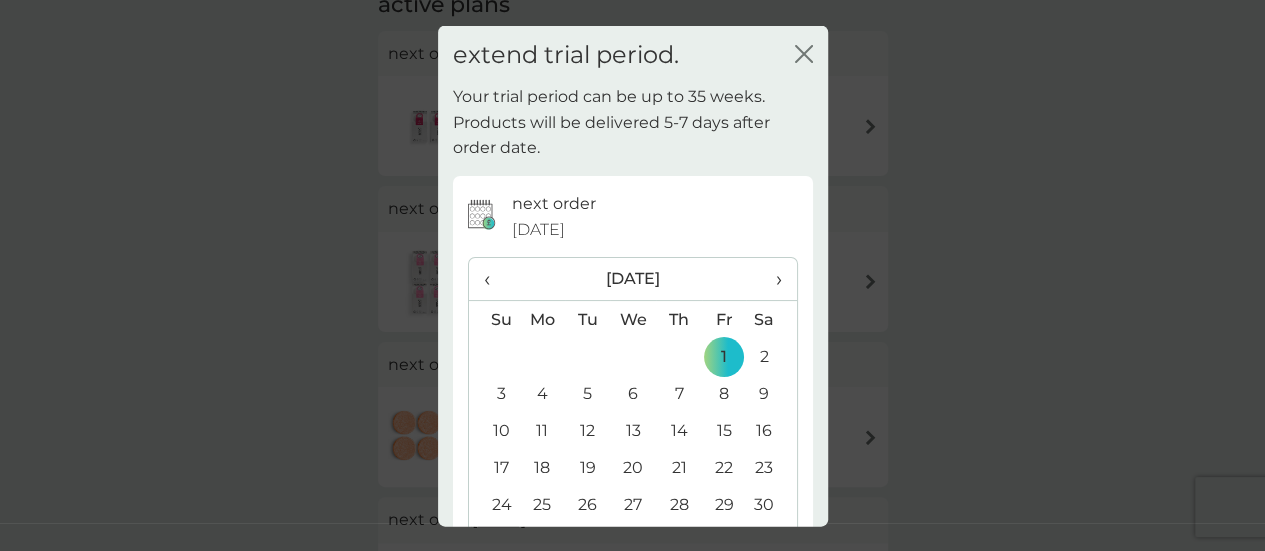 click on "›" at bounding box center [771, 279] 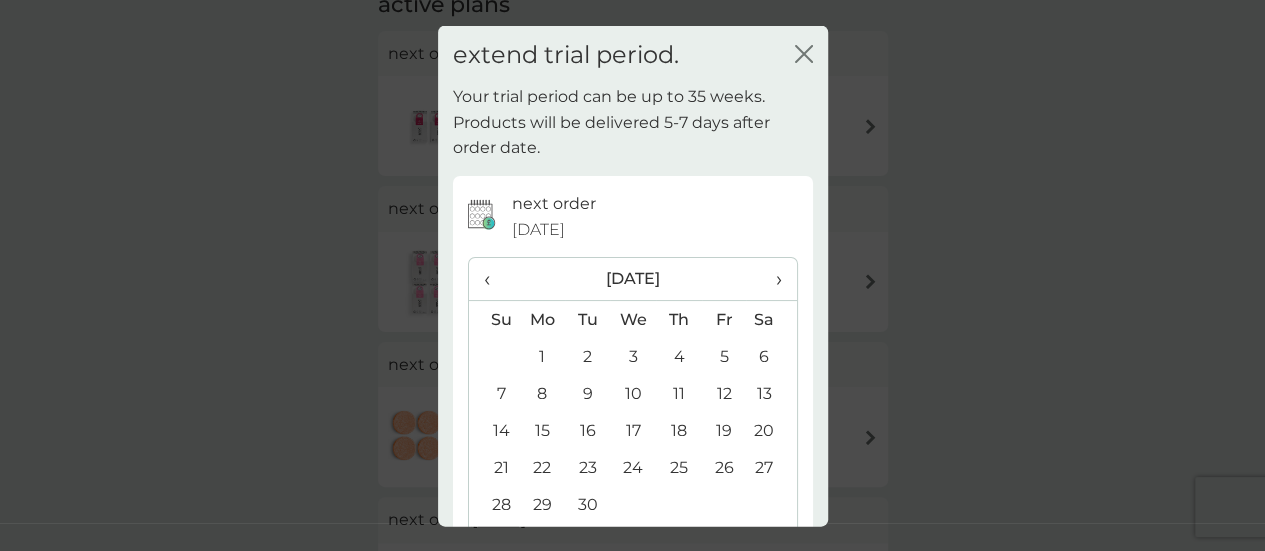 click on "›" at bounding box center (771, 279) 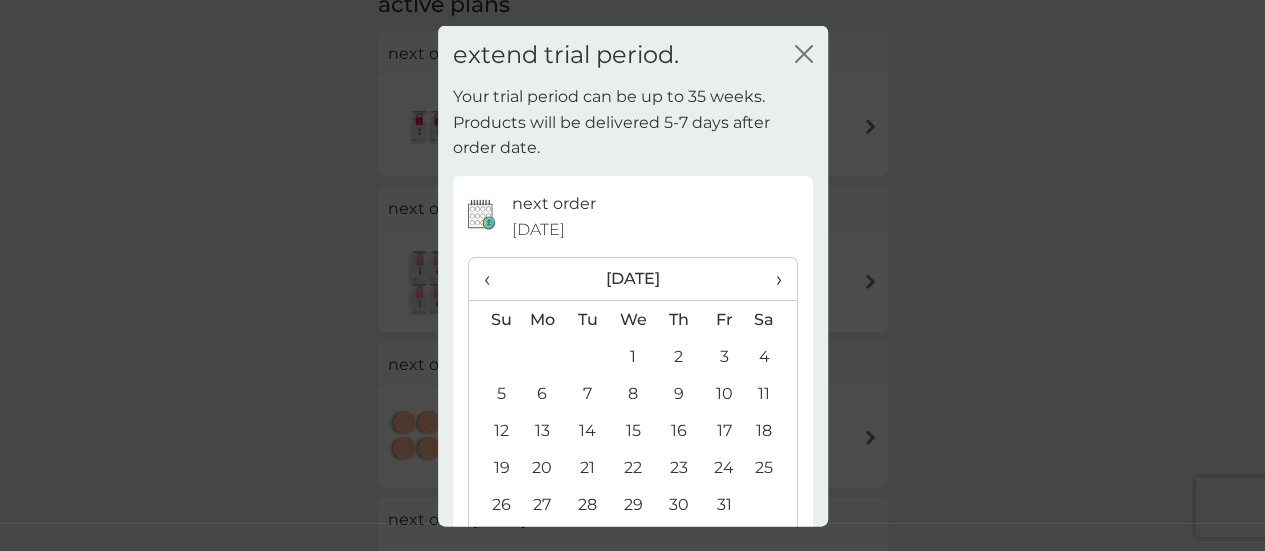 click on "1" at bounding box center [633, 356] 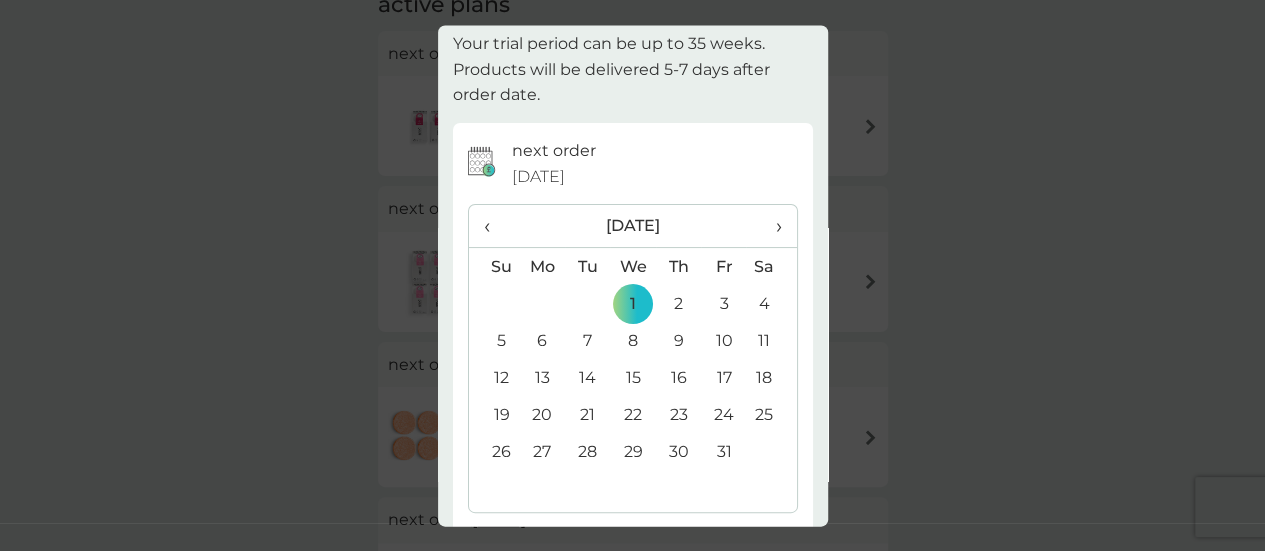 scroll, scrollTop: 141, scrollLeft: 0, axis: vertical 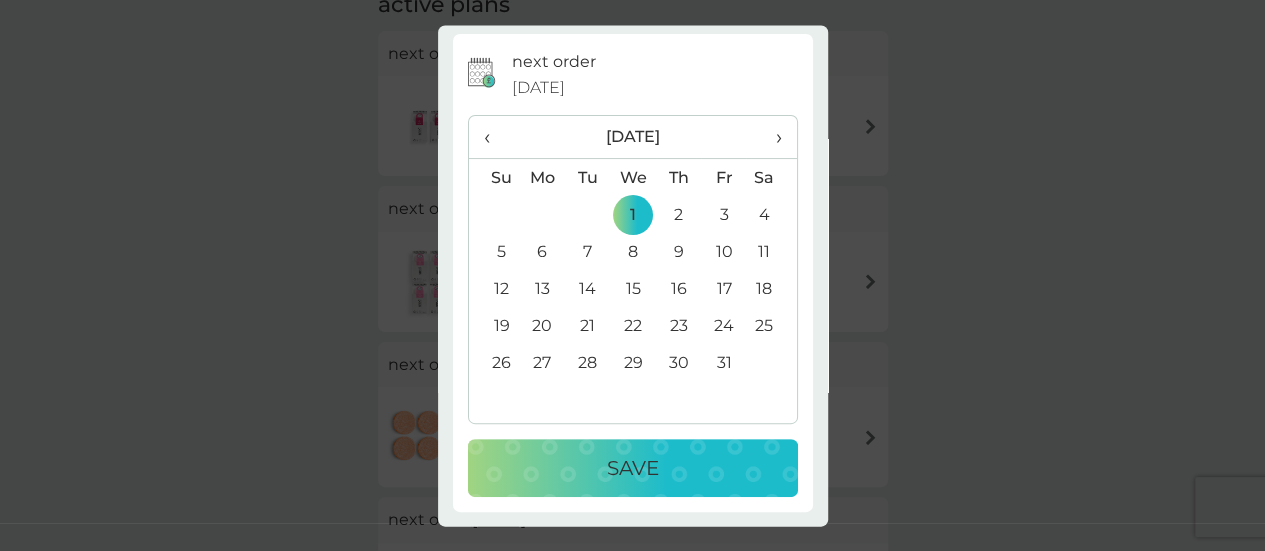 click on "Save" at bounding box center [633, 469] 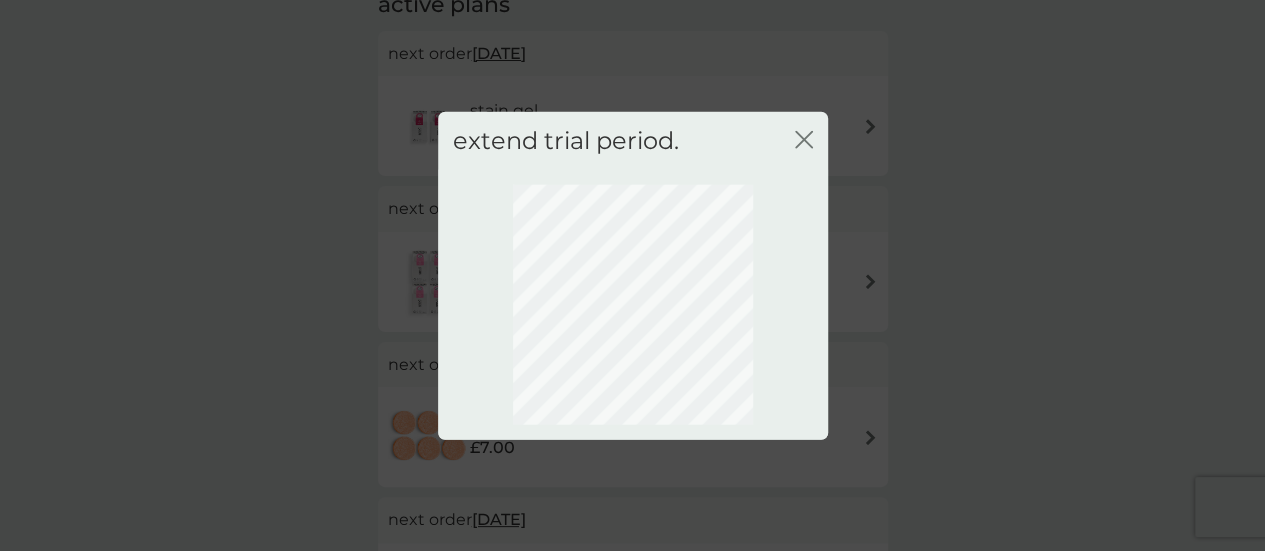 scroll, scrollTop: 0, scrollLeft: 0, axis: both 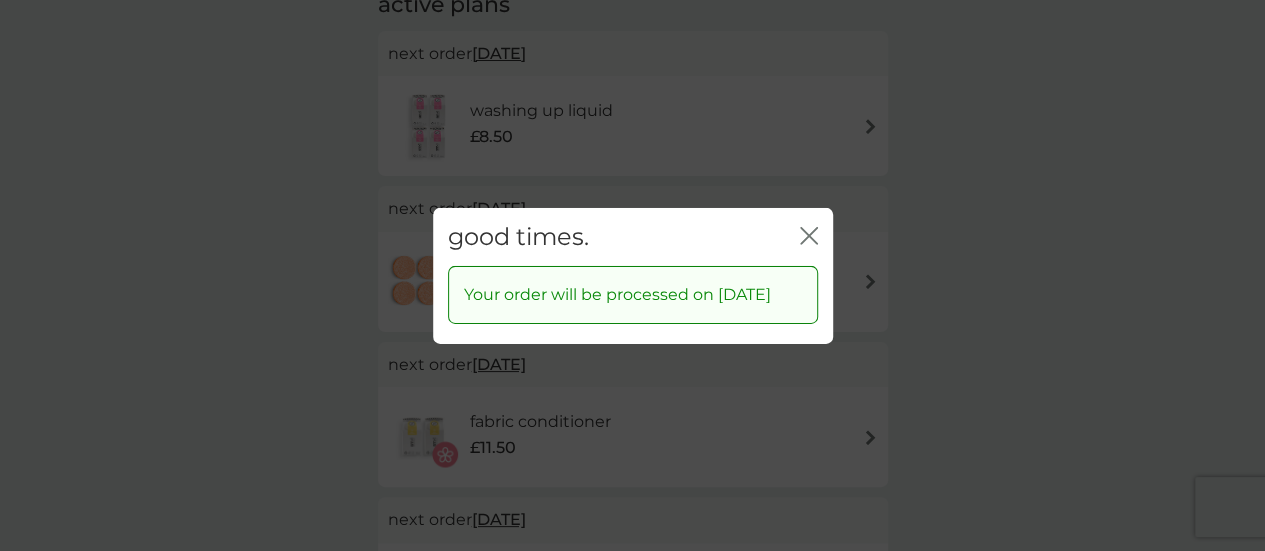 click on "close" 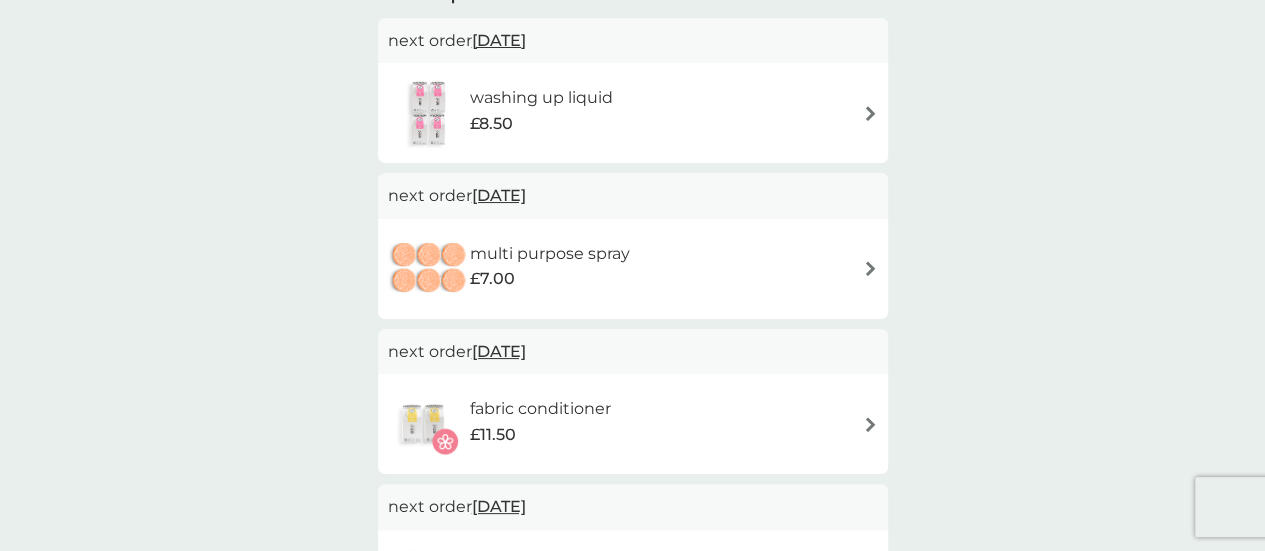 scroll, scrollTop: 165, scrollLeft: 0, axis: vertical 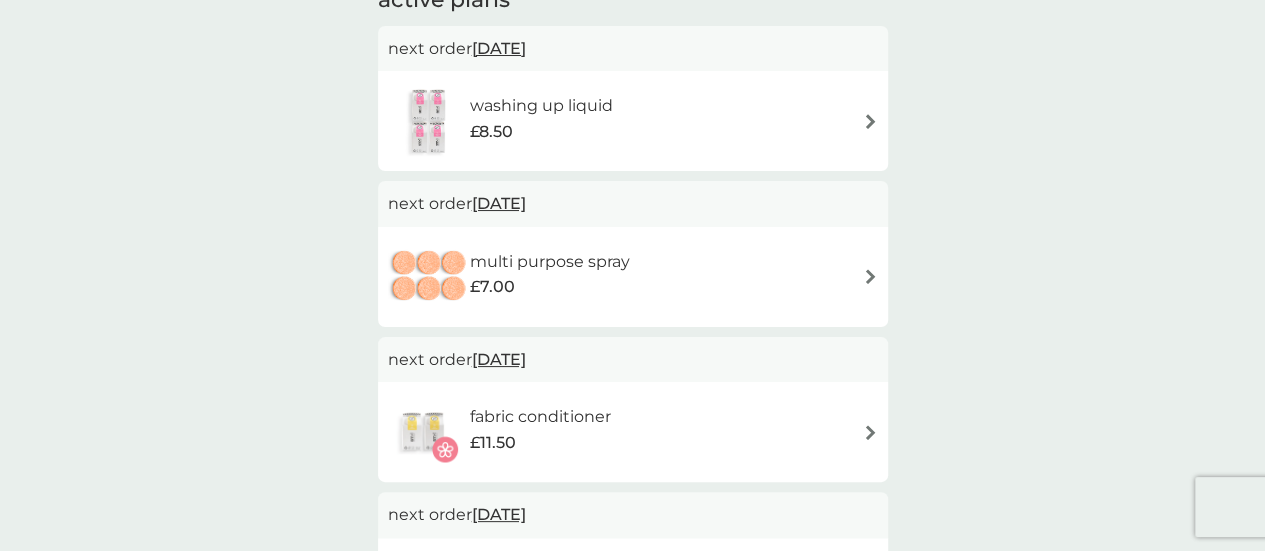 click on "[DATE]" at bounding box center [499, 203] 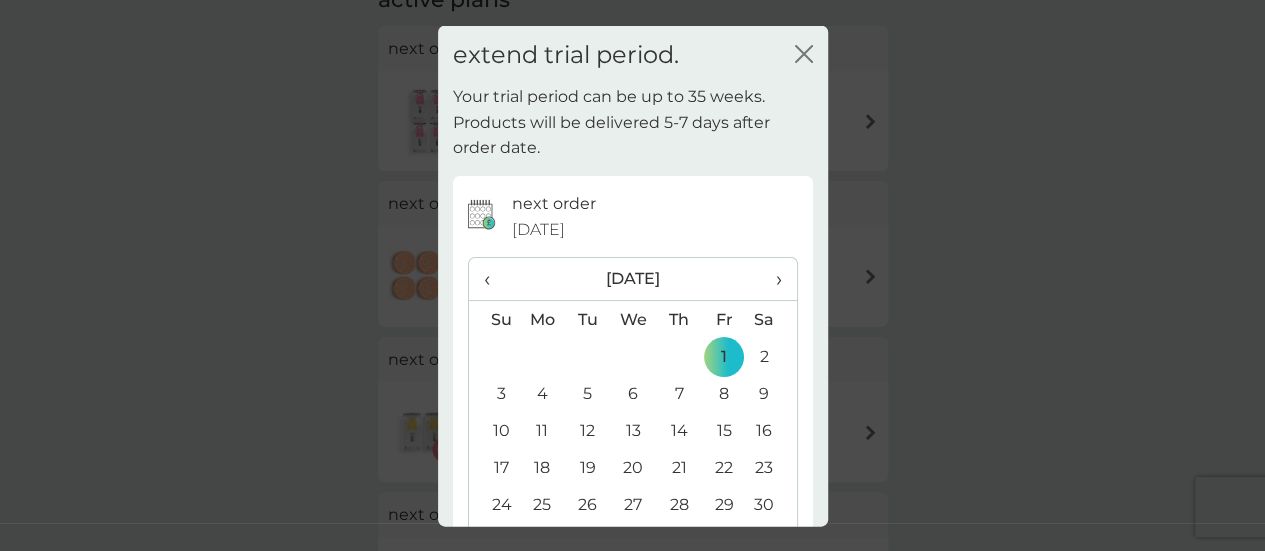 click on "›" at bounding box center (771, 279) 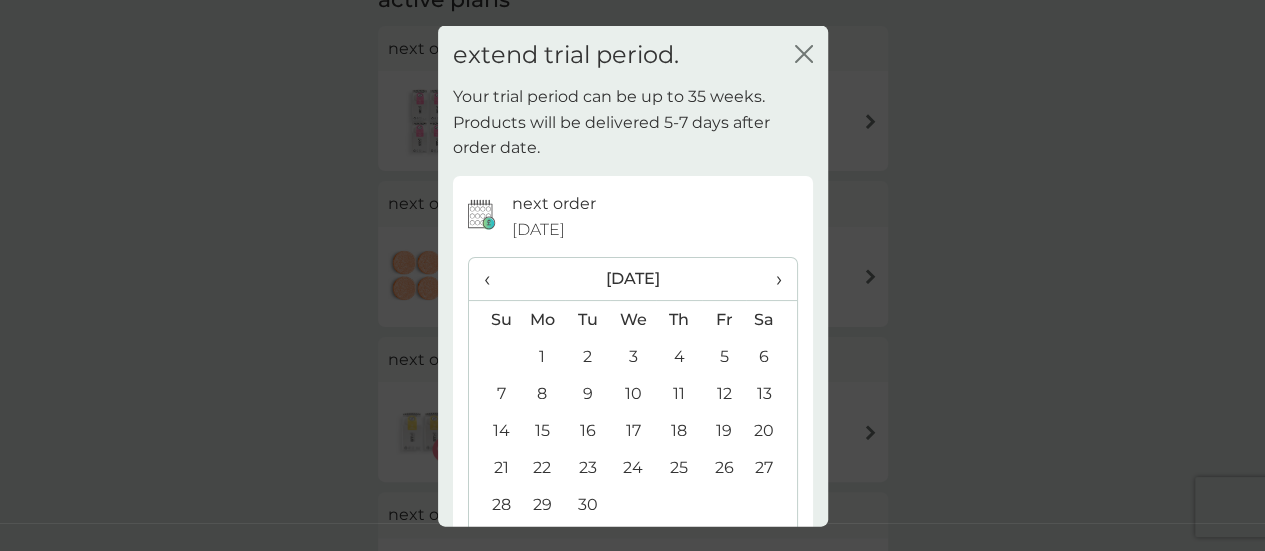 click on "›" at bounding box center [771, 279] 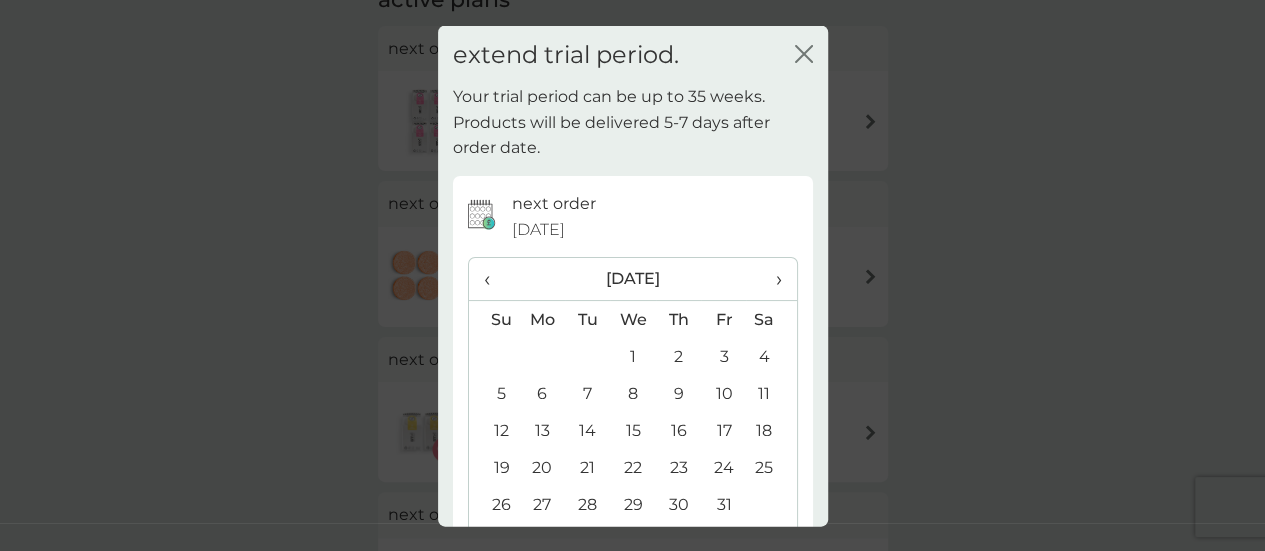 click on "1" at bounding box center (633, 356) 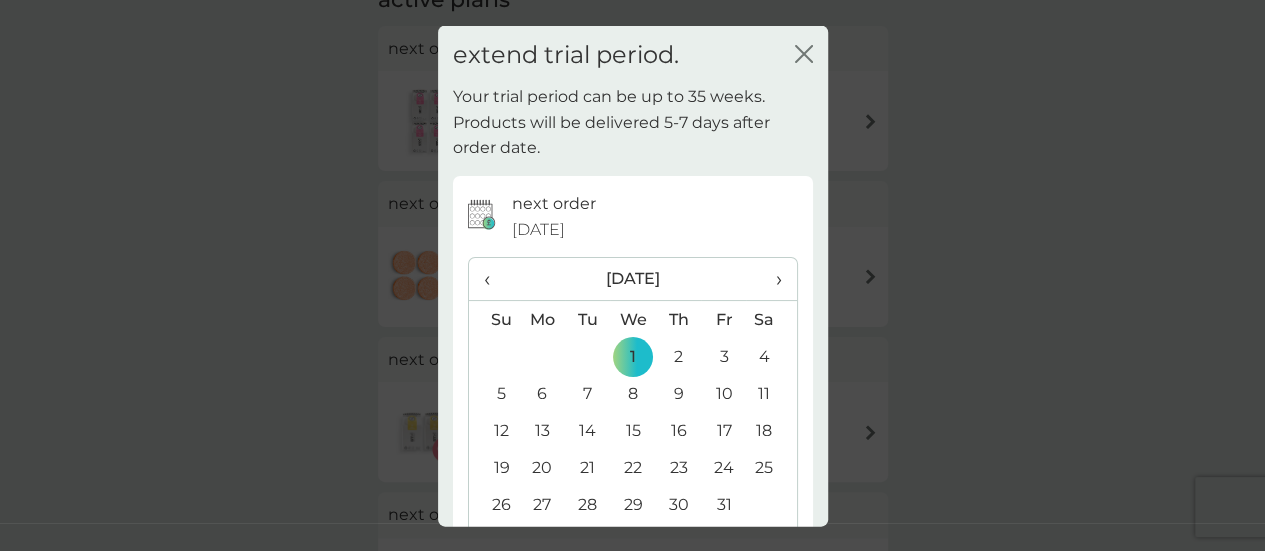 scroll, scrollTop: 141, scrollLeft: 0, axis: vertical 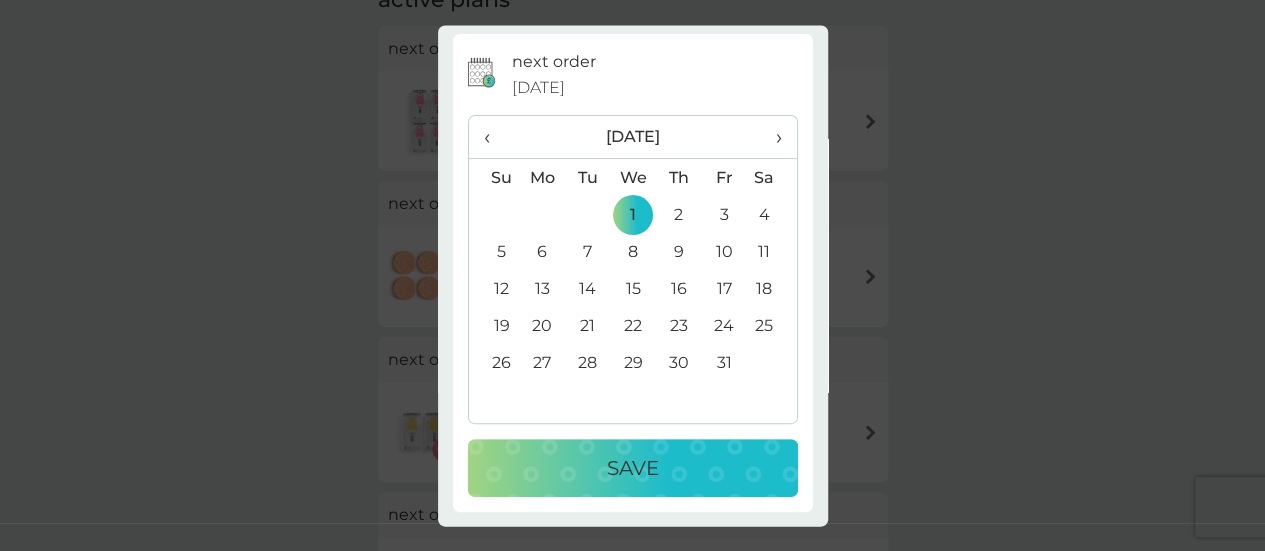click on "Save" at bounding box center [633, 469] 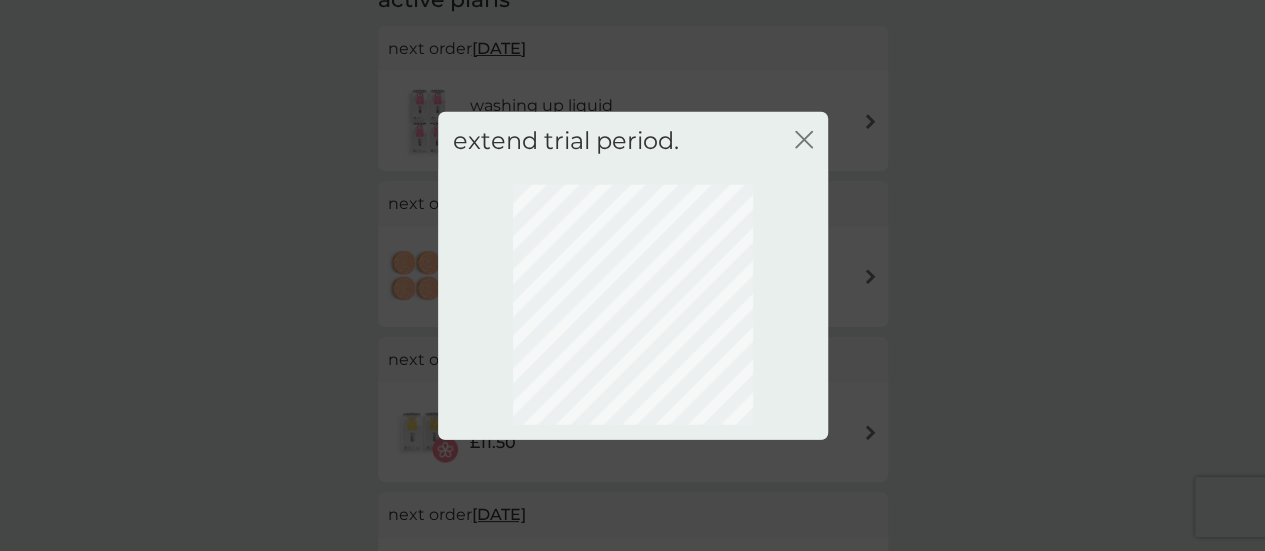 scroll, scrollTop: 0, scrollLeft: 0, axis: both 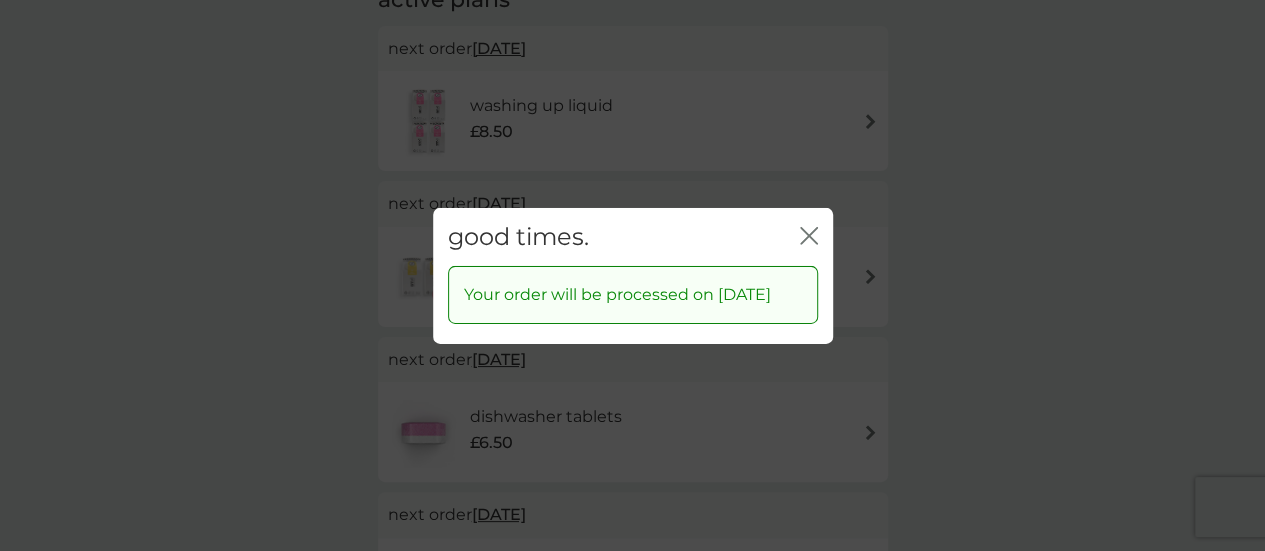click 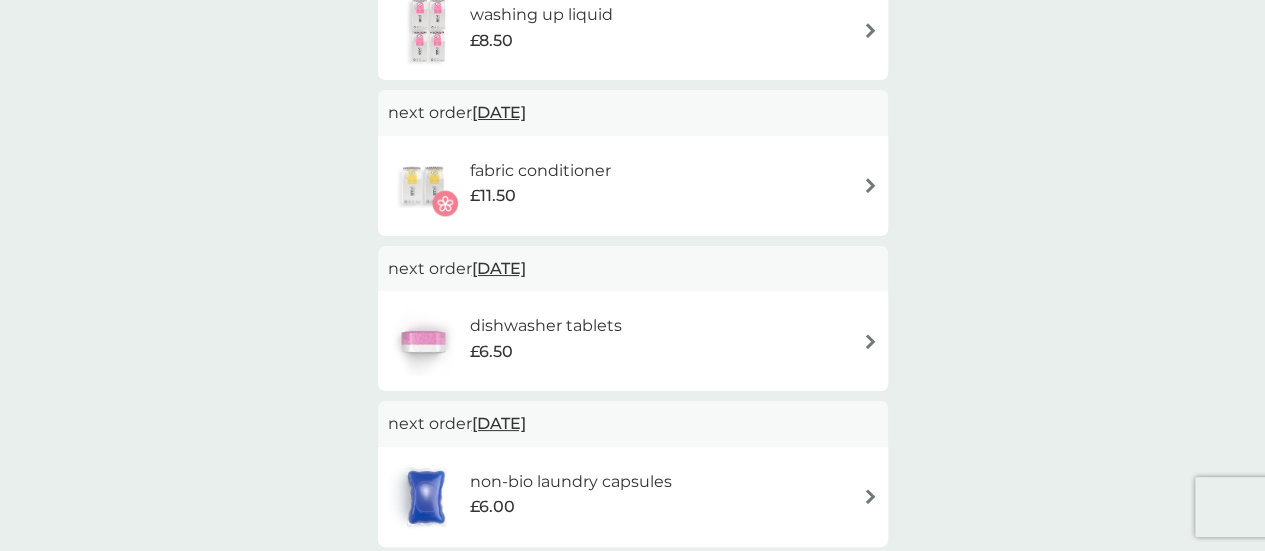 scroll, scrollTop: 258, scrollLeft: 0, axis: vertical 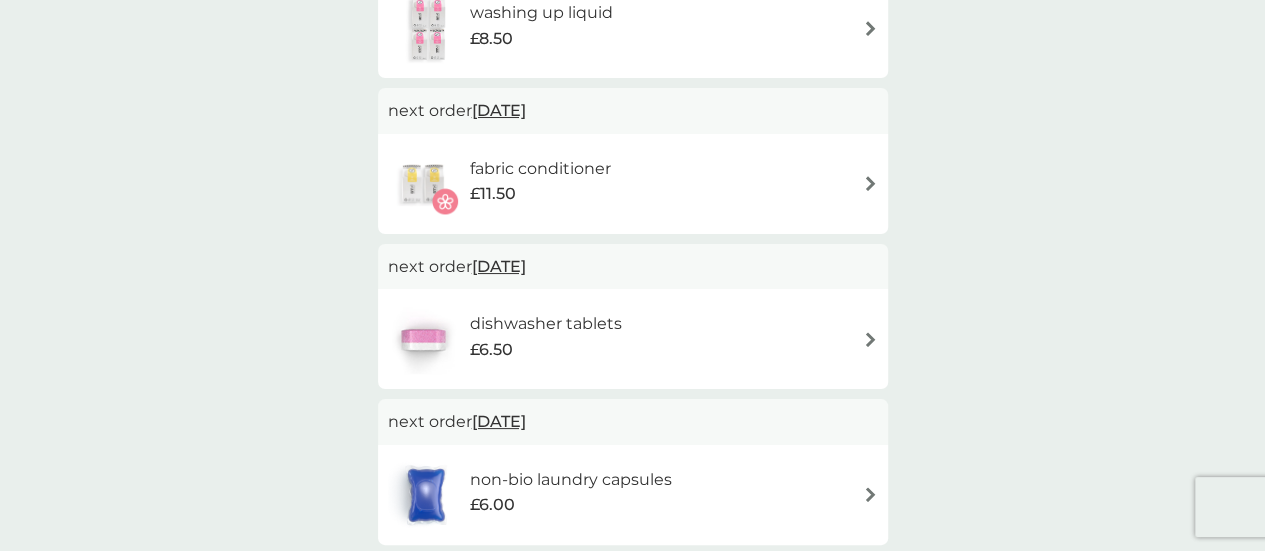 click on "[DATE]" at bounding box center [499, 421] 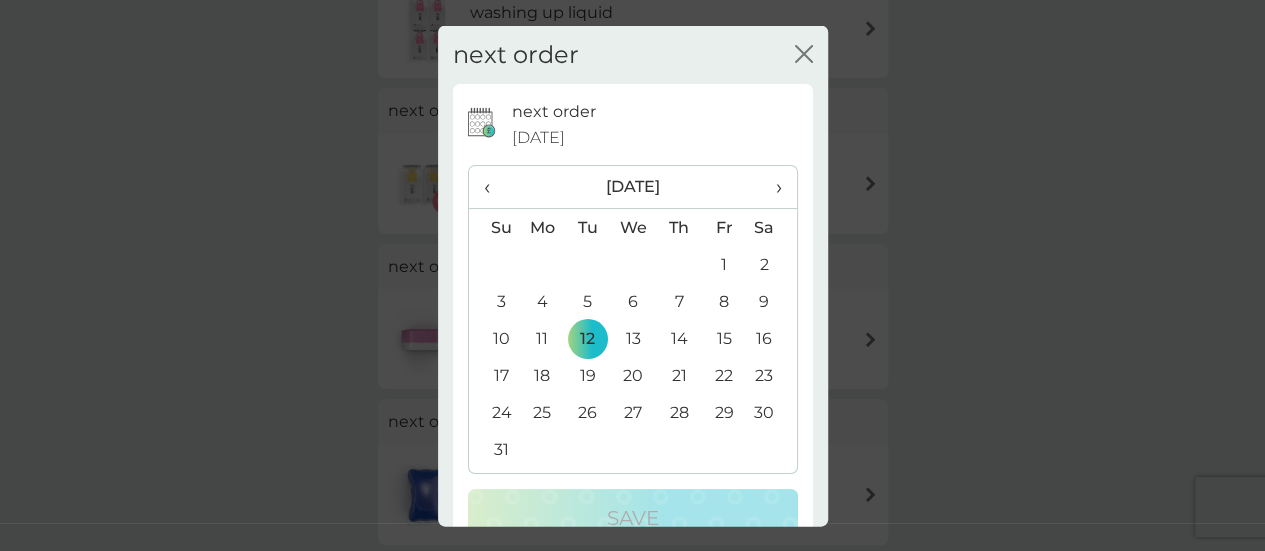 click on "1" at bounding box center [724, 264] 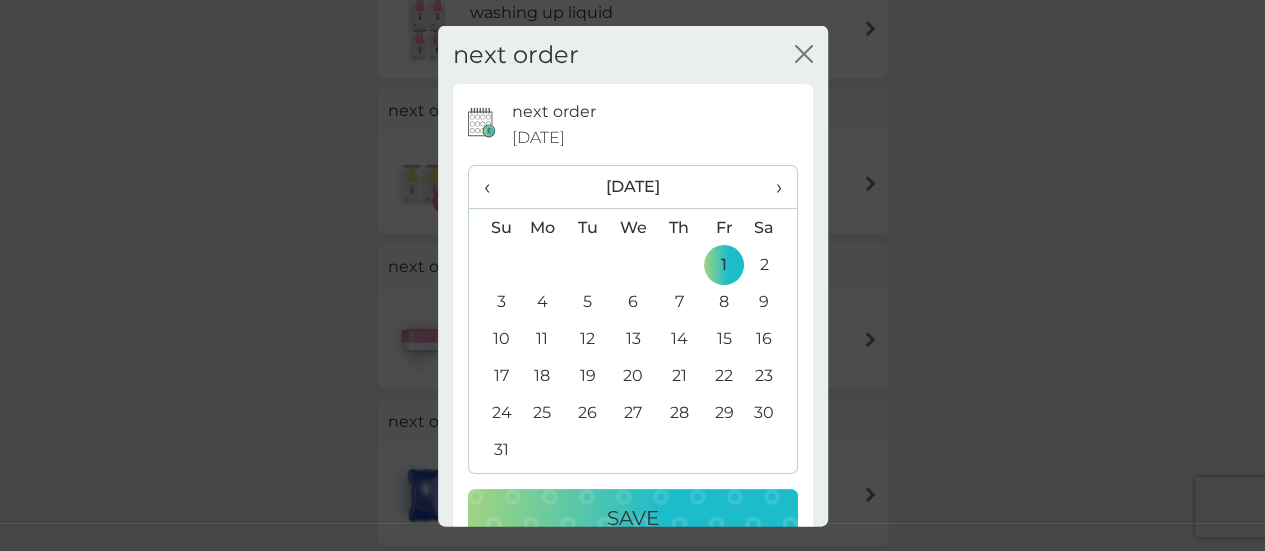 click on "Save" at bounding box center [633, 518] 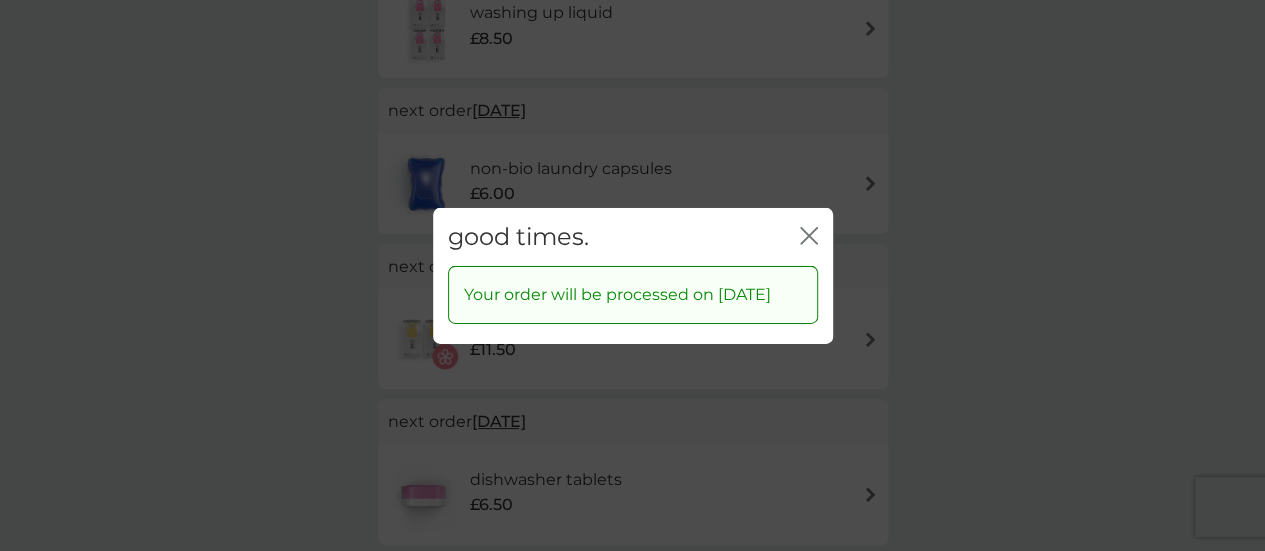 click 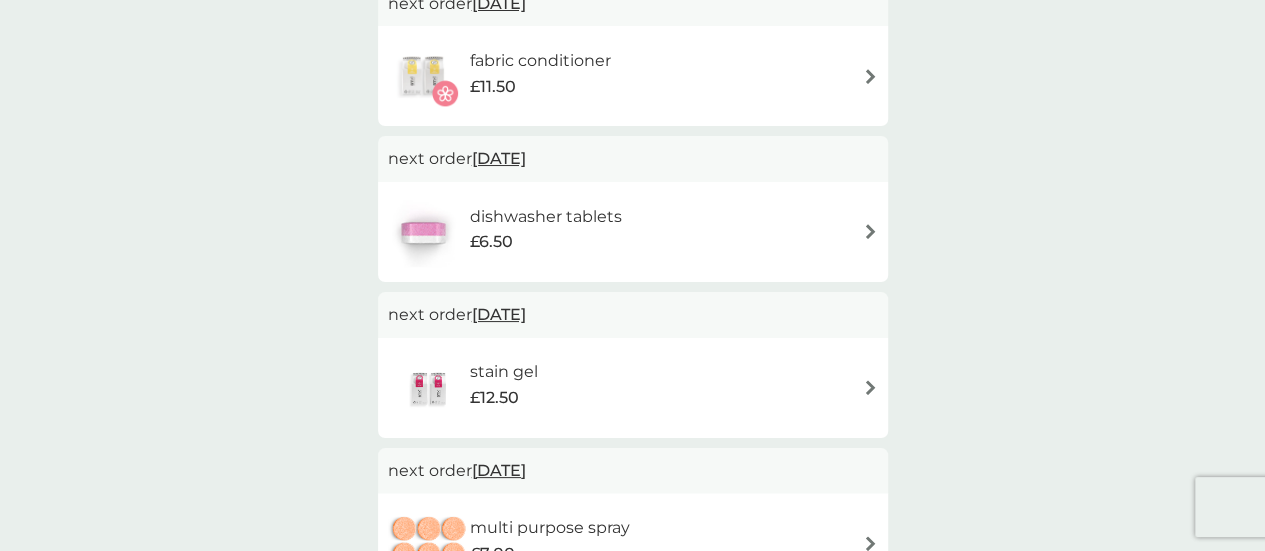 scroll, scrollTop: 523, scrollLeft: 0, axis: vertical 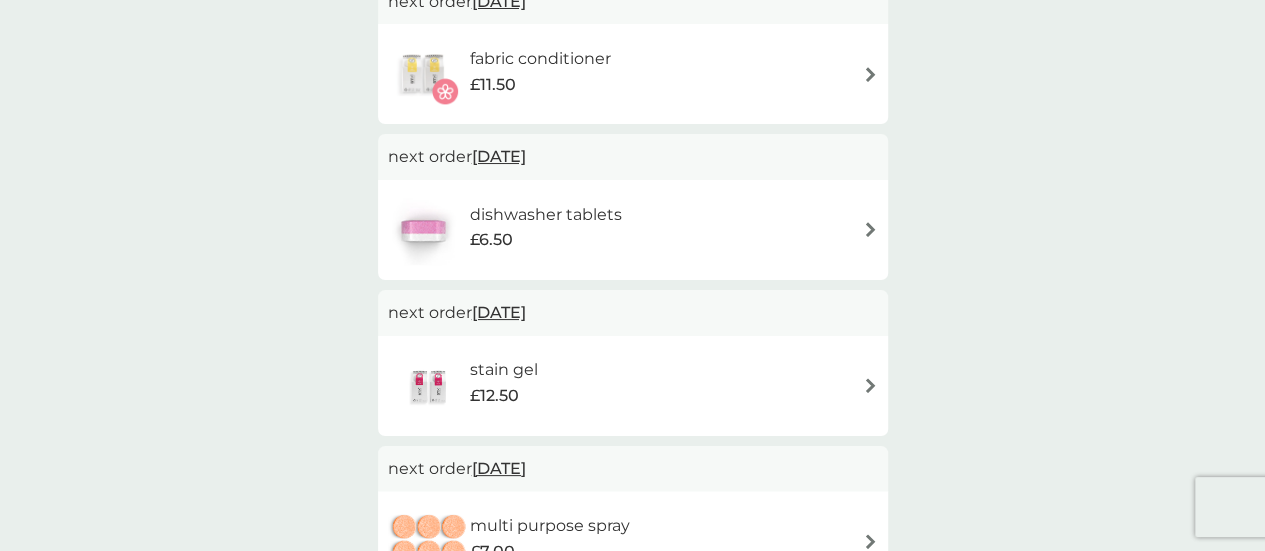 click on "[DATE]" at bounding box center (499, 156) 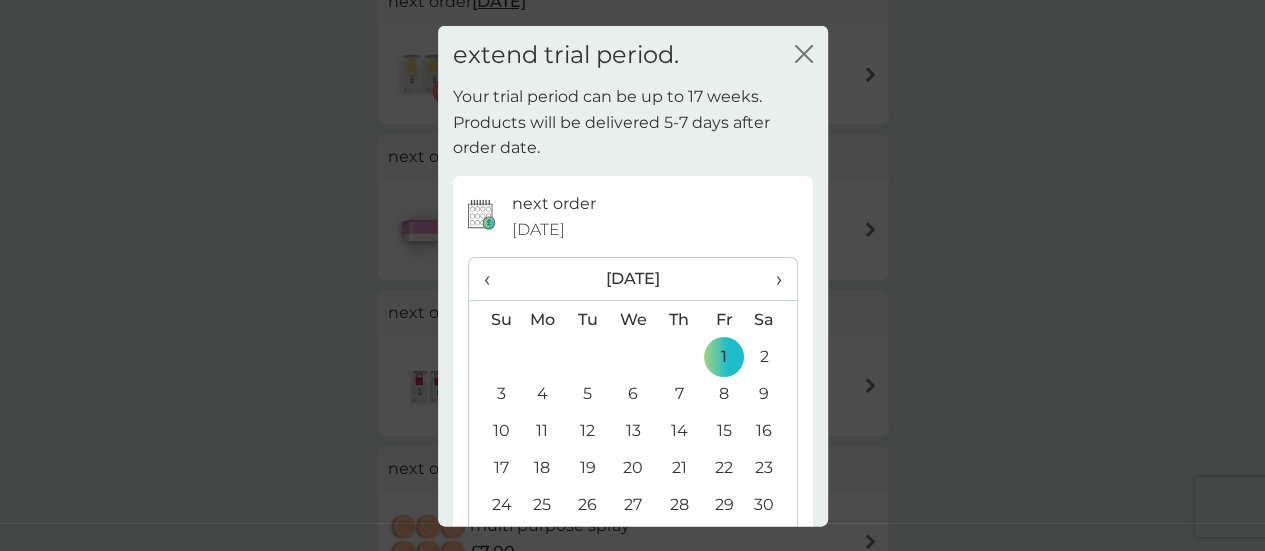 click on "›" at bounding box center [771, 279] 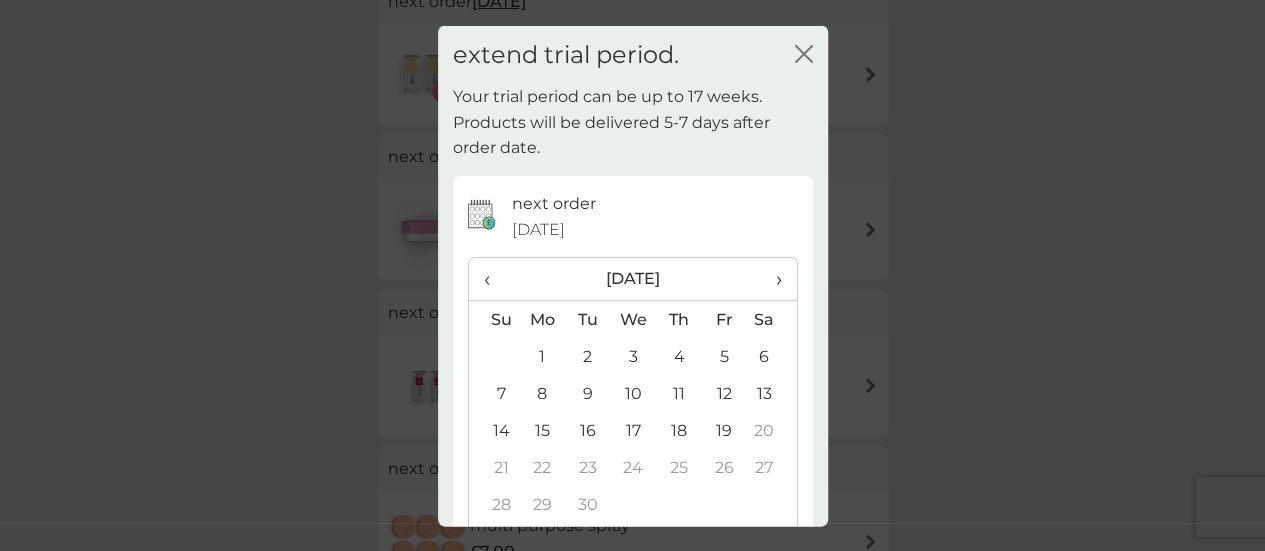 click on "1" at bounding box center (543, 356) 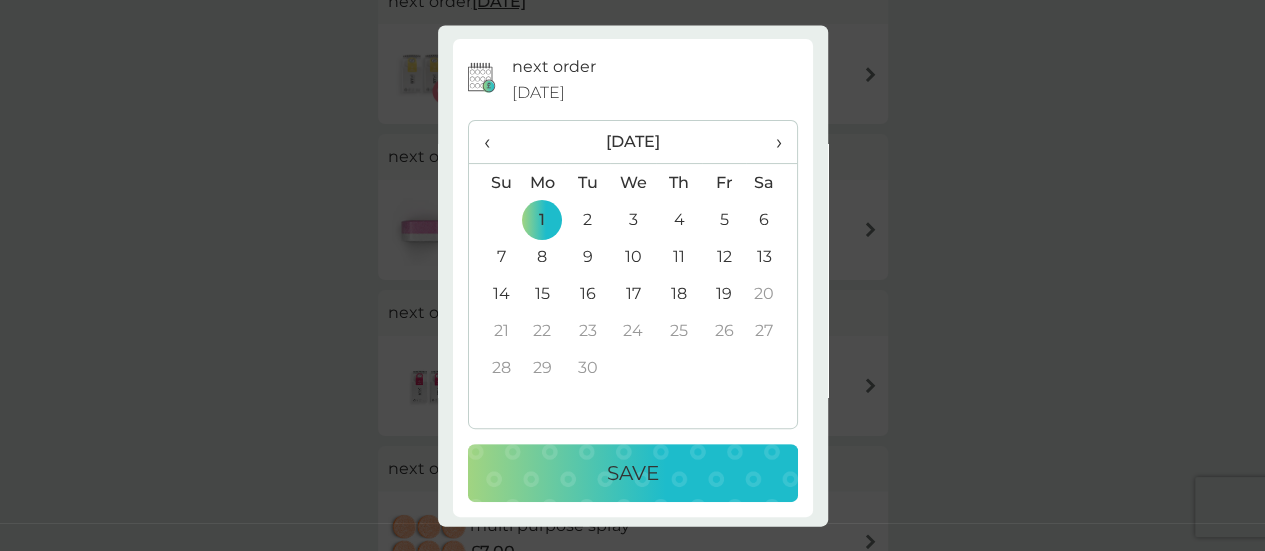 scroll, scrollTop: 141, scrollLeft: 0, axis: vertical 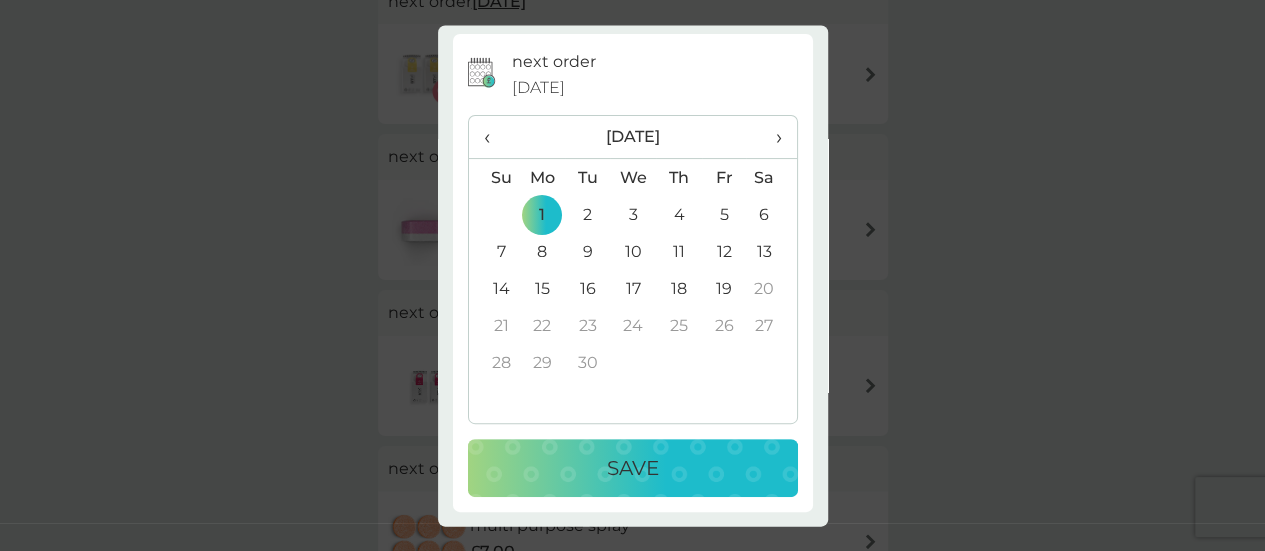 click on "Save" at bounding box center [633, 469] 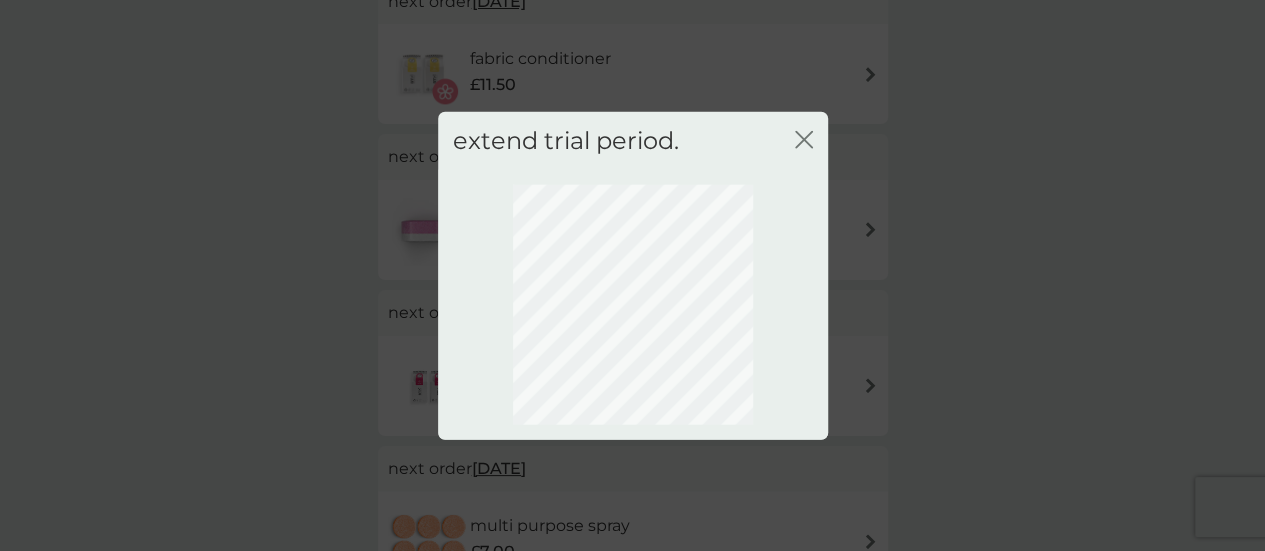 scroll, scrollTop: 0, scrollLeft: 0, axis: both 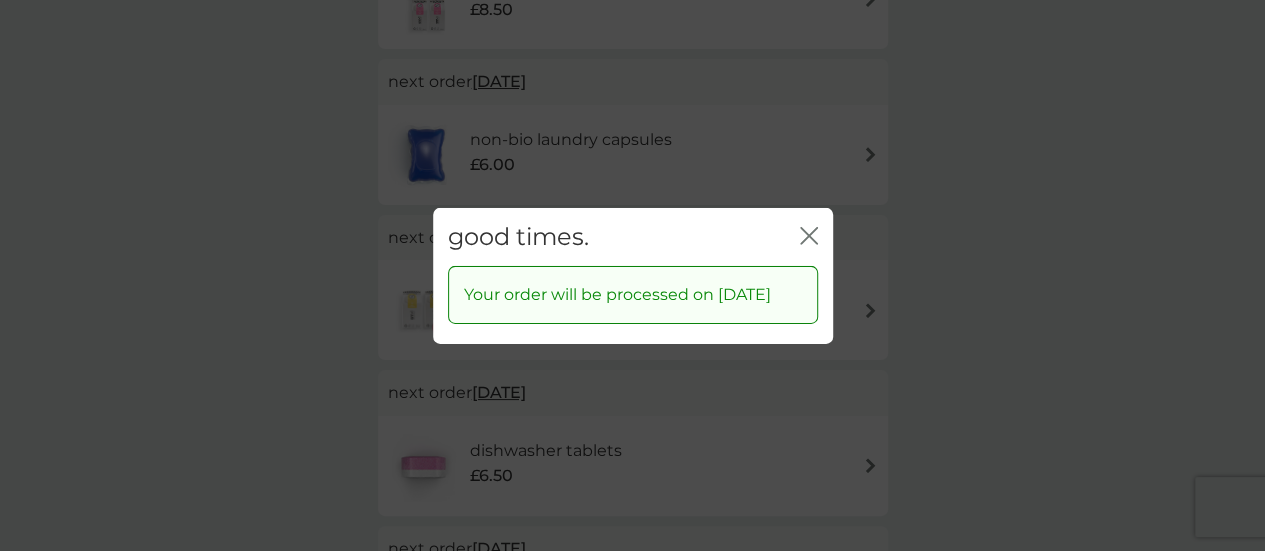 click 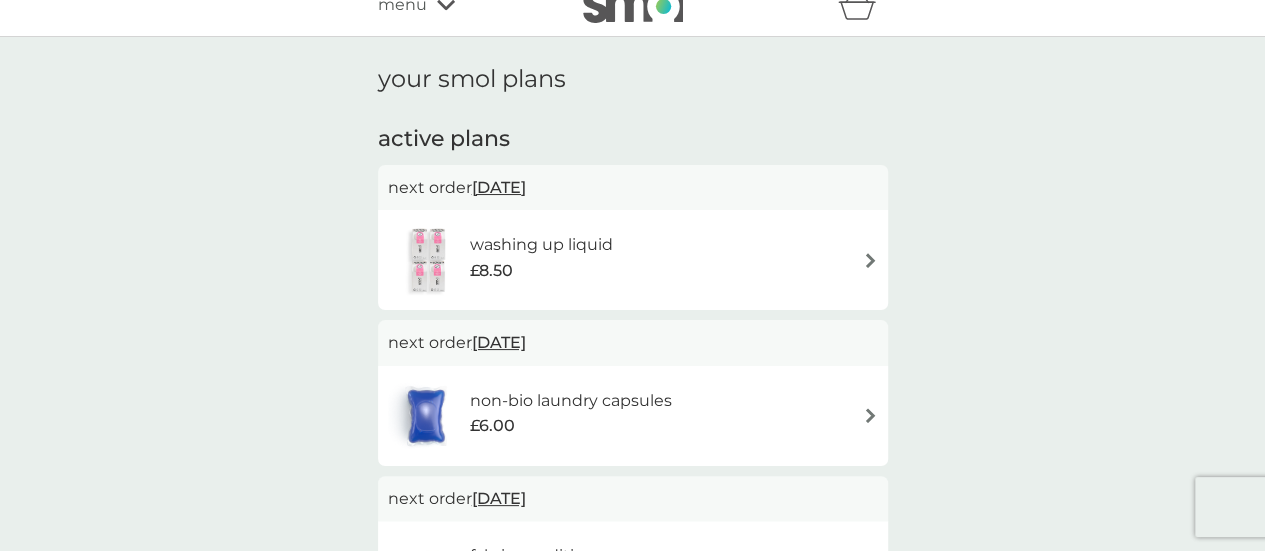 scroll, scrollTop: 0, scrollLeft: 0, axis: both 